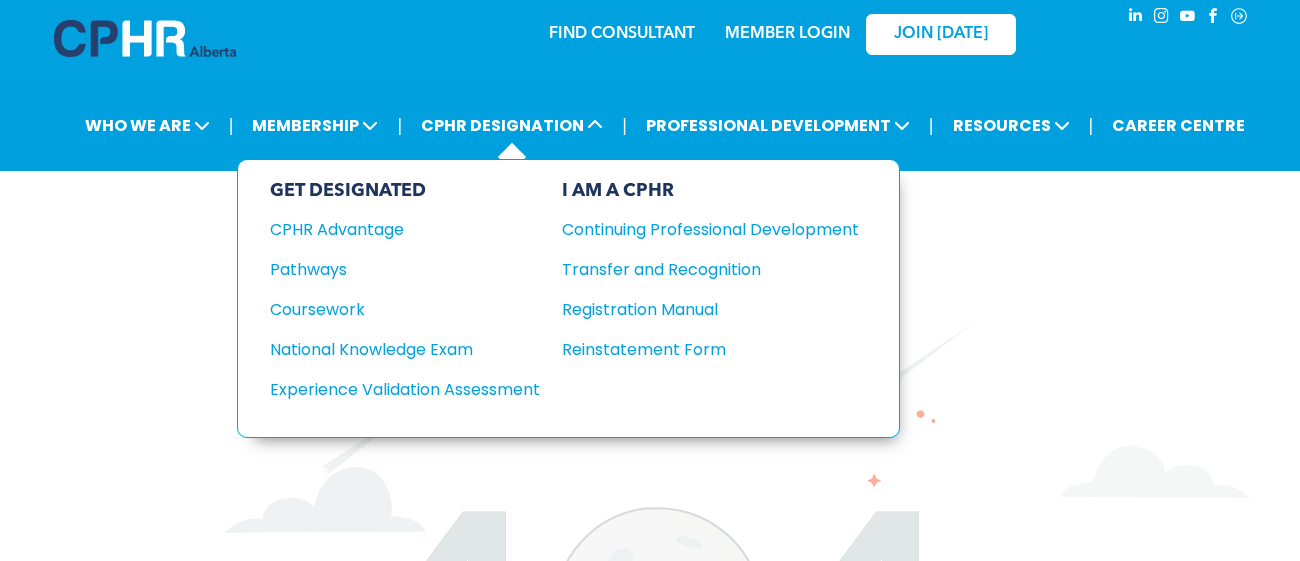 scroll, scrollTop: 0, scrollLeft: 0, axis: both 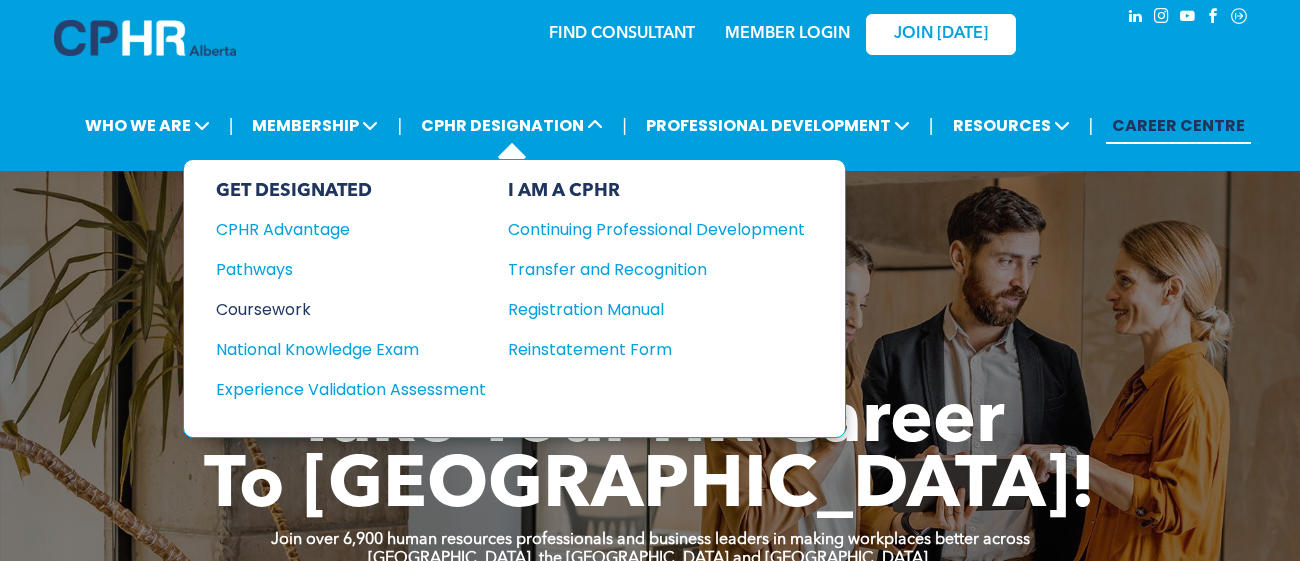 click on "Coursework" at bounding box center [337, 309] 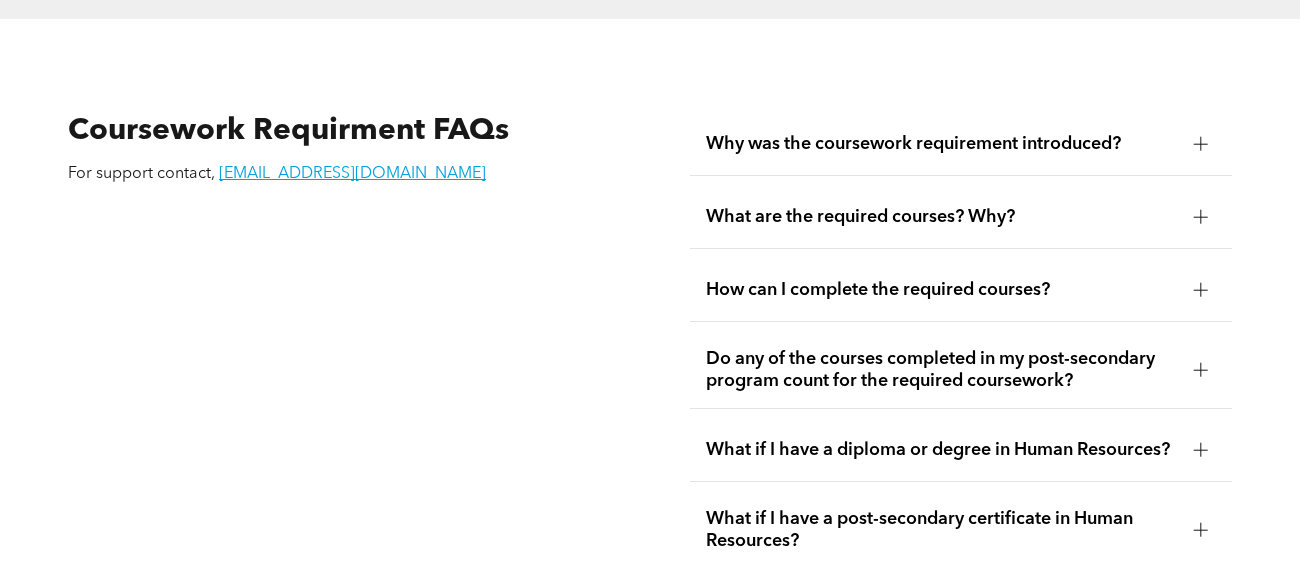 scroll, scrollTop: 3369, scrollLeft: 0, axis: vertical 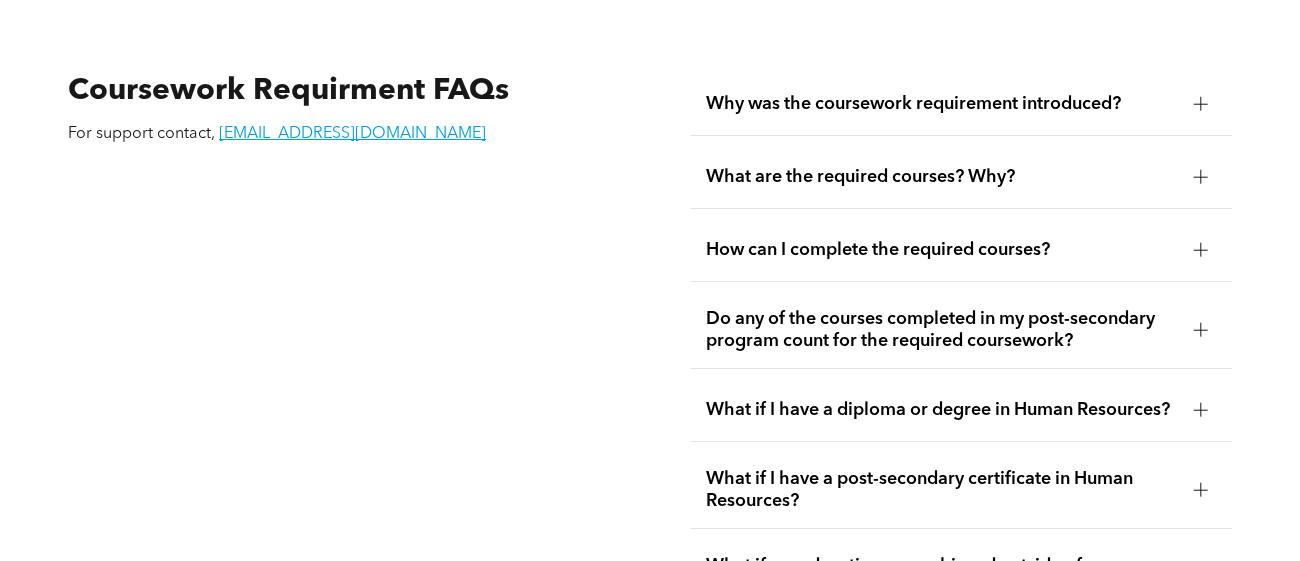 click at bounding box center (1201, 177) 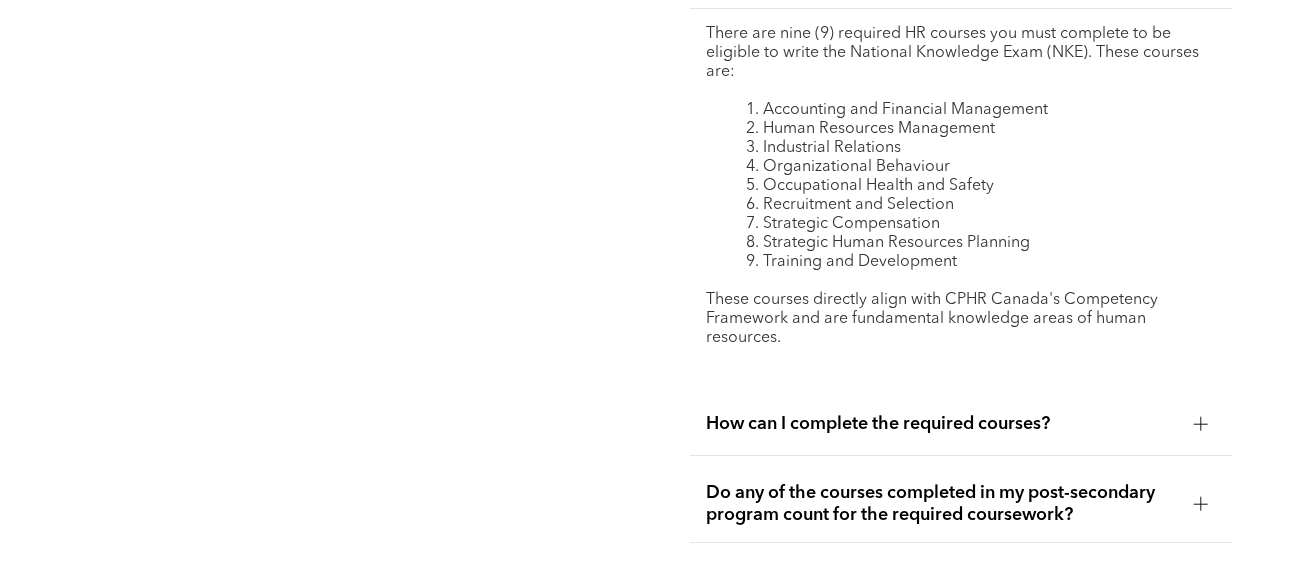 scroll, scrollTop: 3601, scrollLeft: 0, axis: vertical 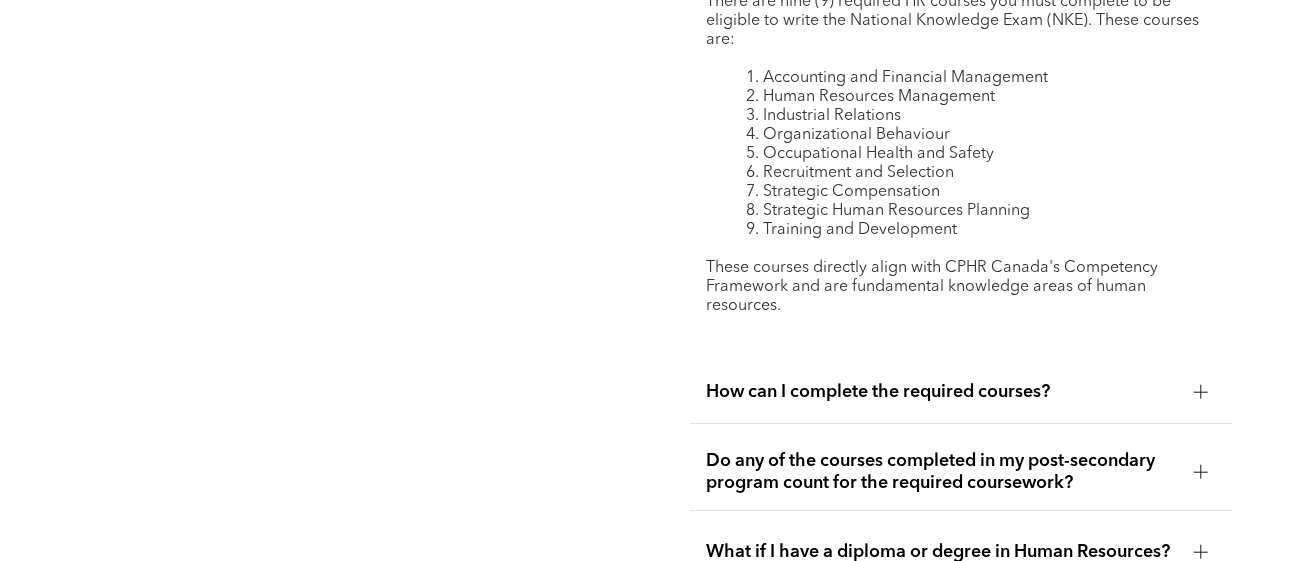 click on "How can I complete the required courses?" at bounding box center [942, 392] 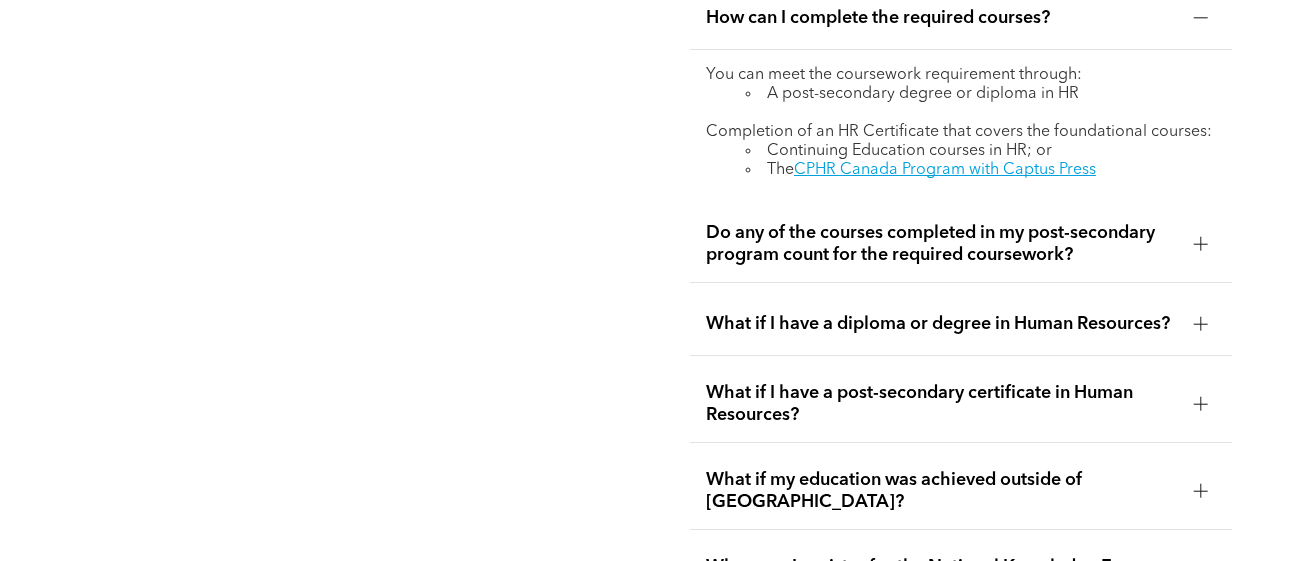 click on "Do any of the courses completed in my post-secondary program count for the required coursework?" at bounding box center [942, 244] 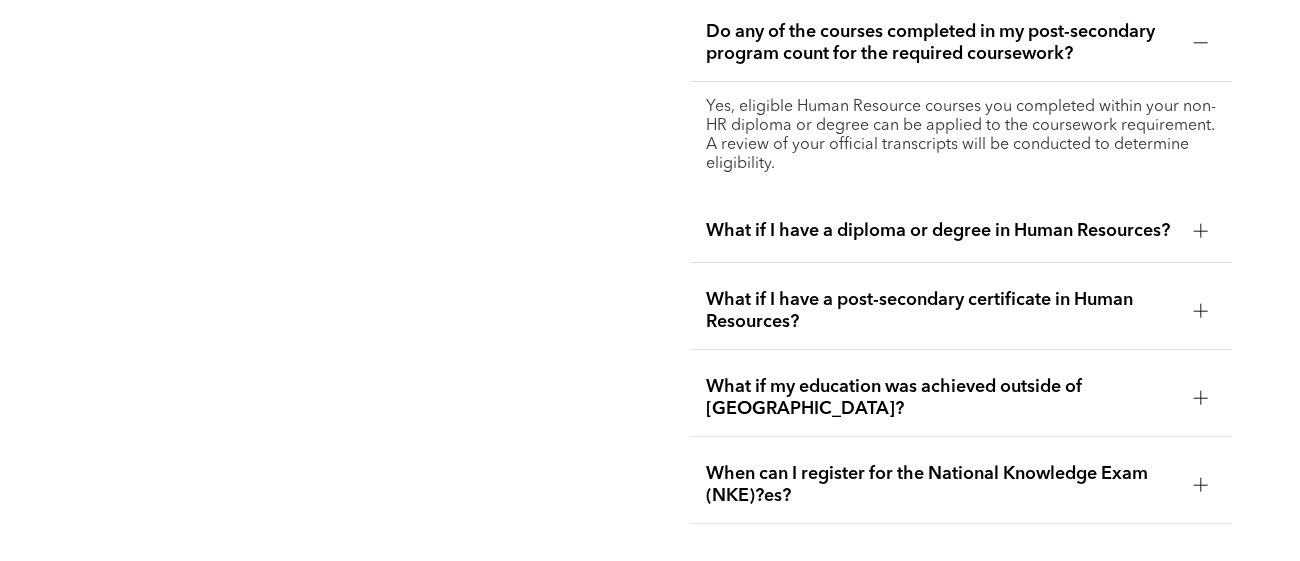 scroll, scrollTop: 3658, scrollLeft: 0, axis: vertical 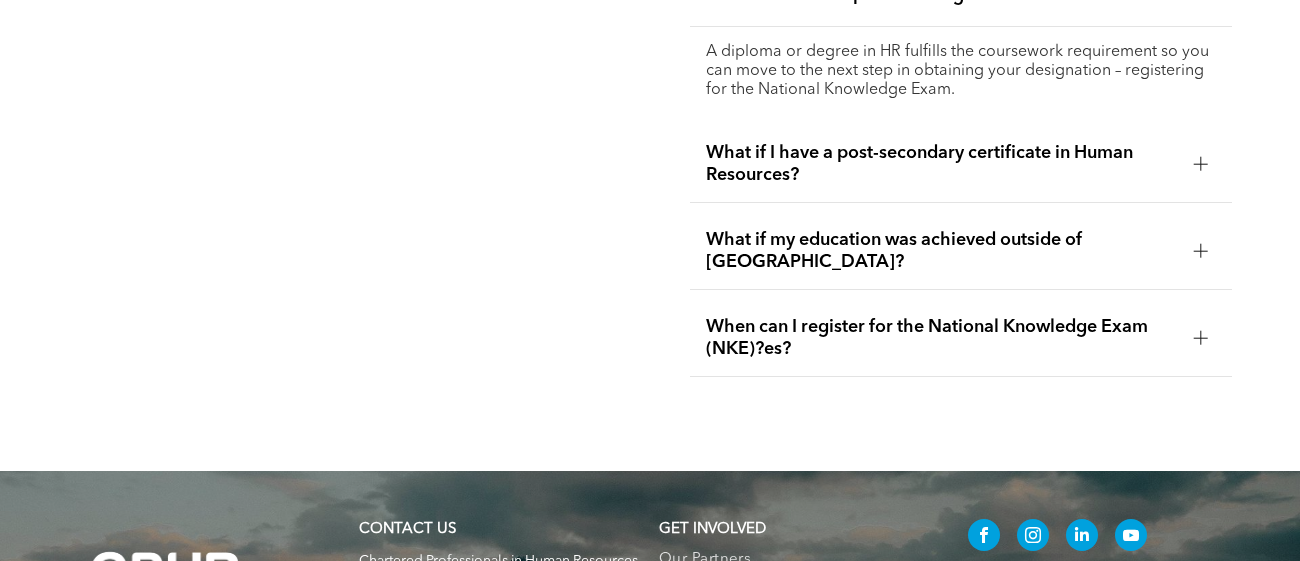 click on "When can I register for the National Knowledge Exam (NKE)?es?" at bounding box center (942, 338) 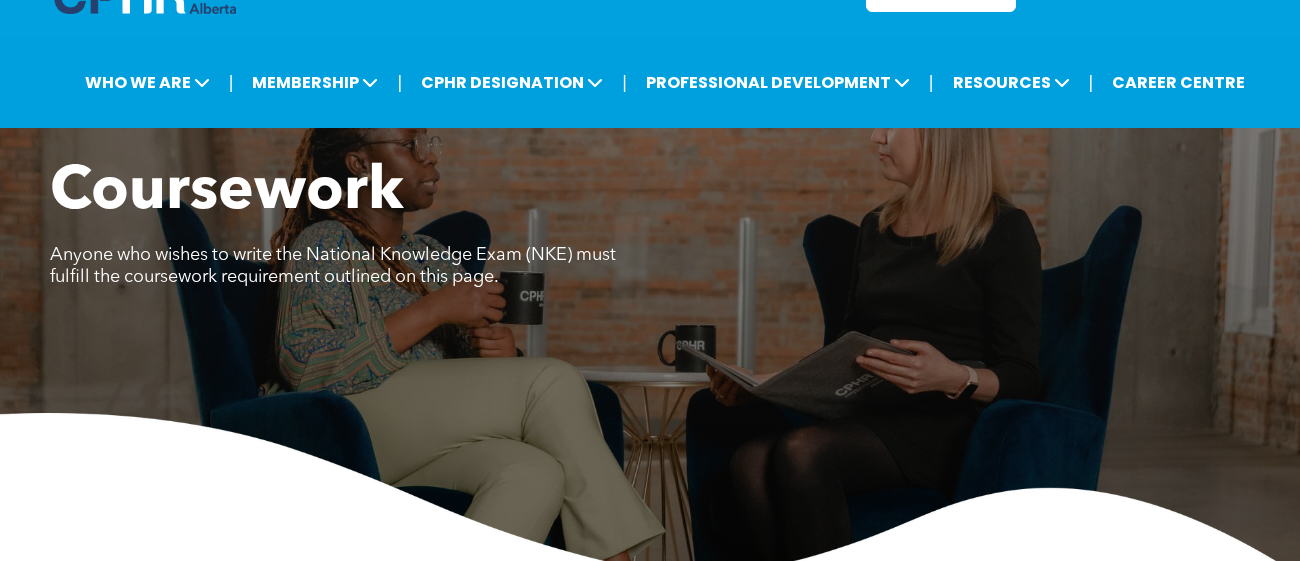 scroll, scrollTop: 0, scrollLeft: 0, axis: both 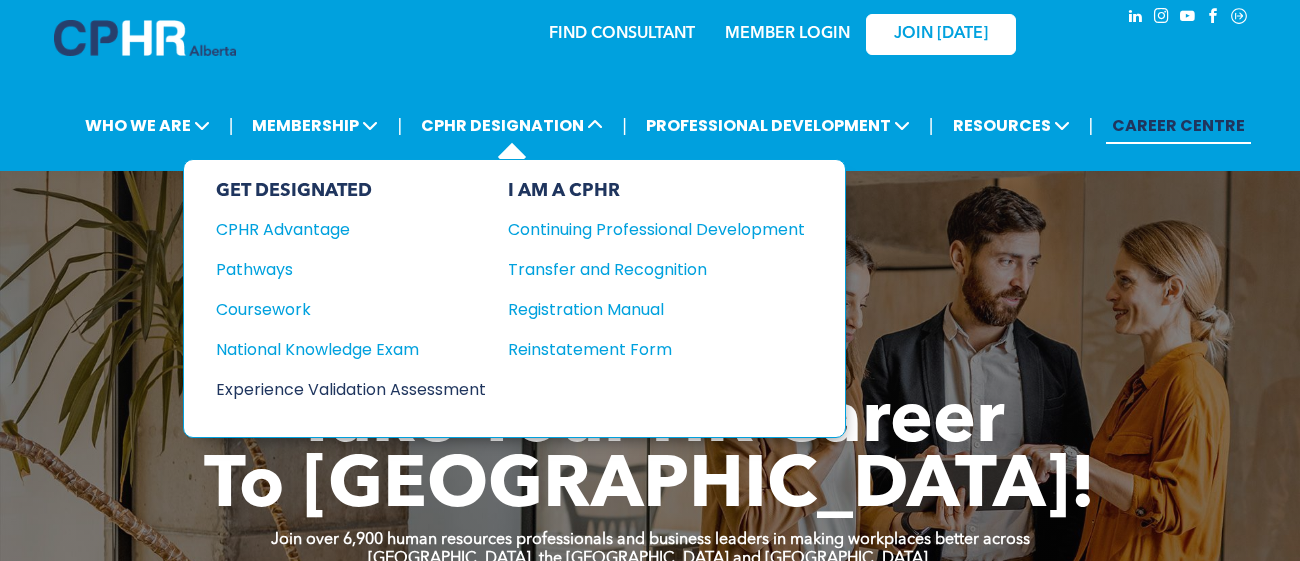 click on "Experience Validation Assessment" at bounding box center (337, 389) 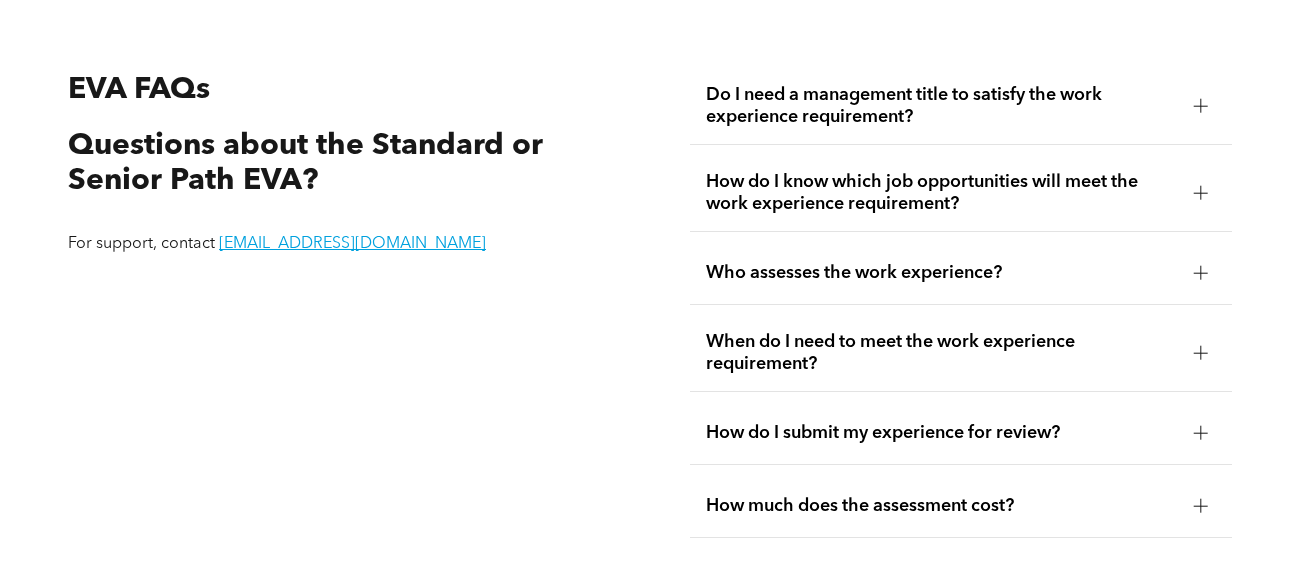 scroll, scrollTop: 3280, scrollLeft: 0, axis: vertical 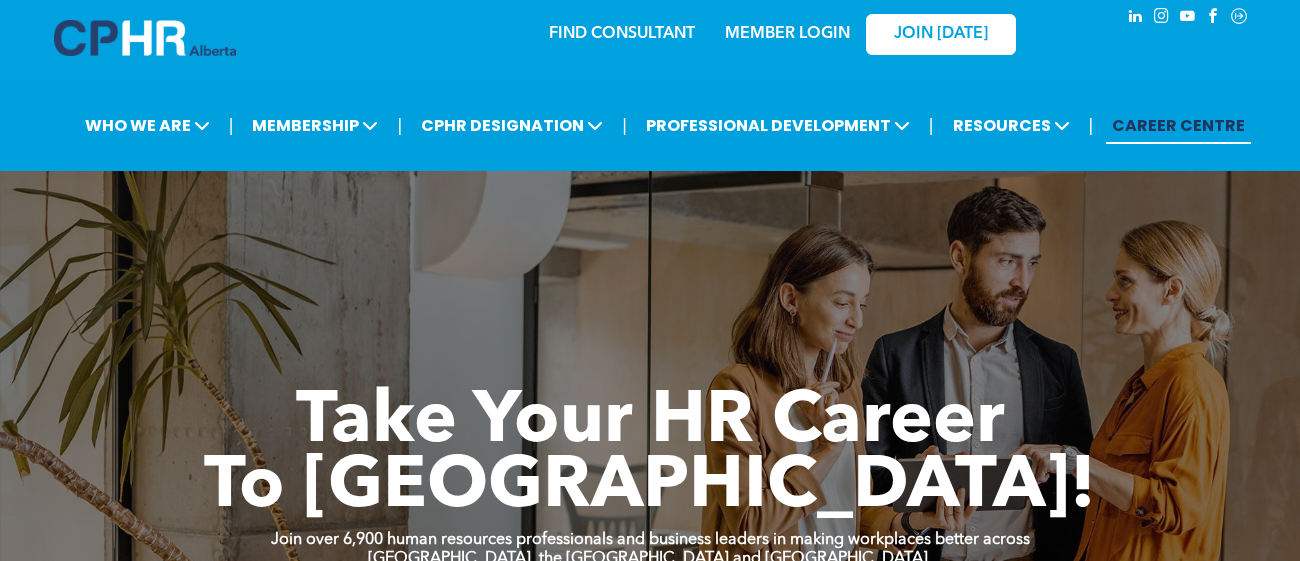 click on "CAREER CENTRE" at bounding box center [1178, 125] 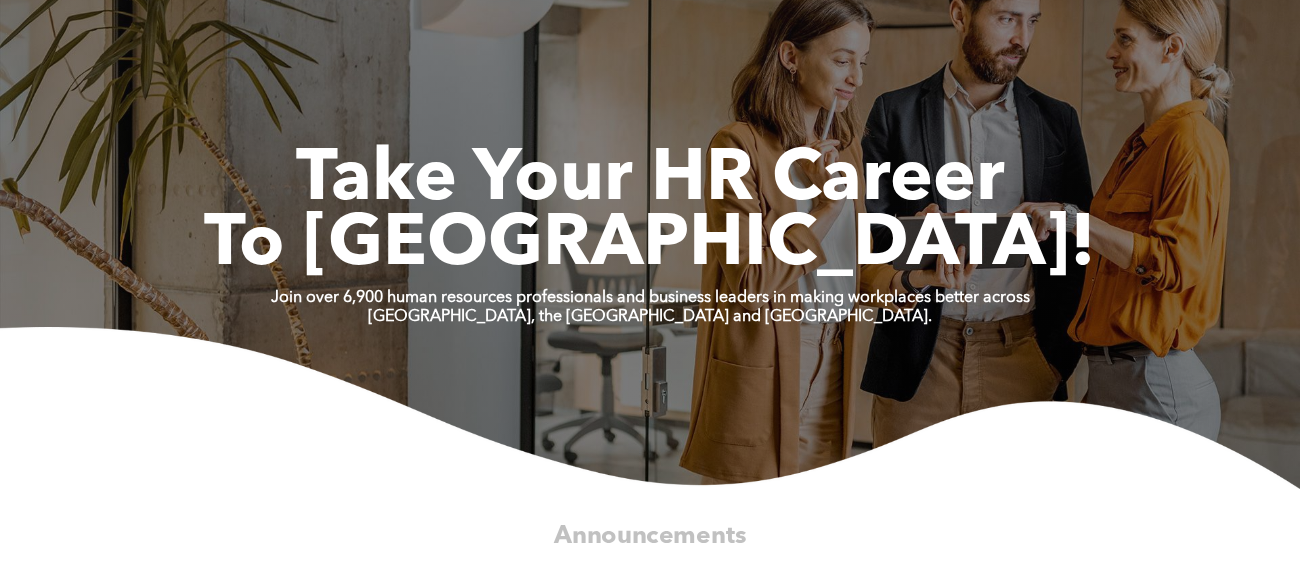 scroll, scrollTop: 244, scrollLeft: 0, axis: vertical 